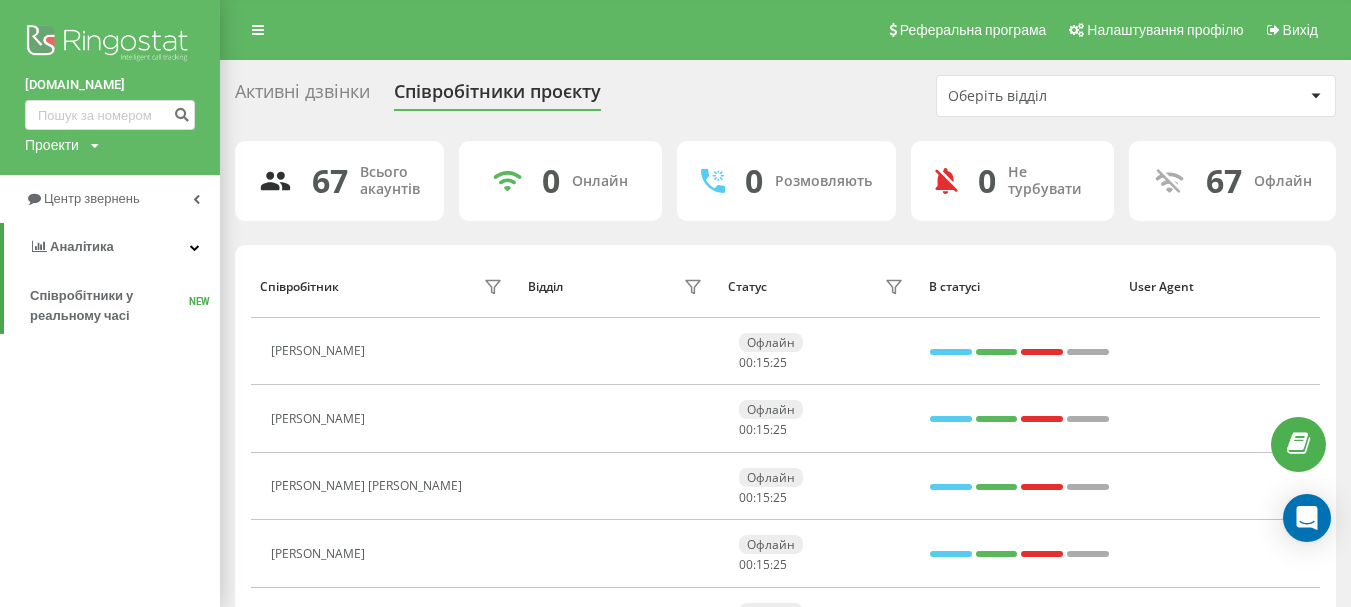 click at bounding box center (110, 115) 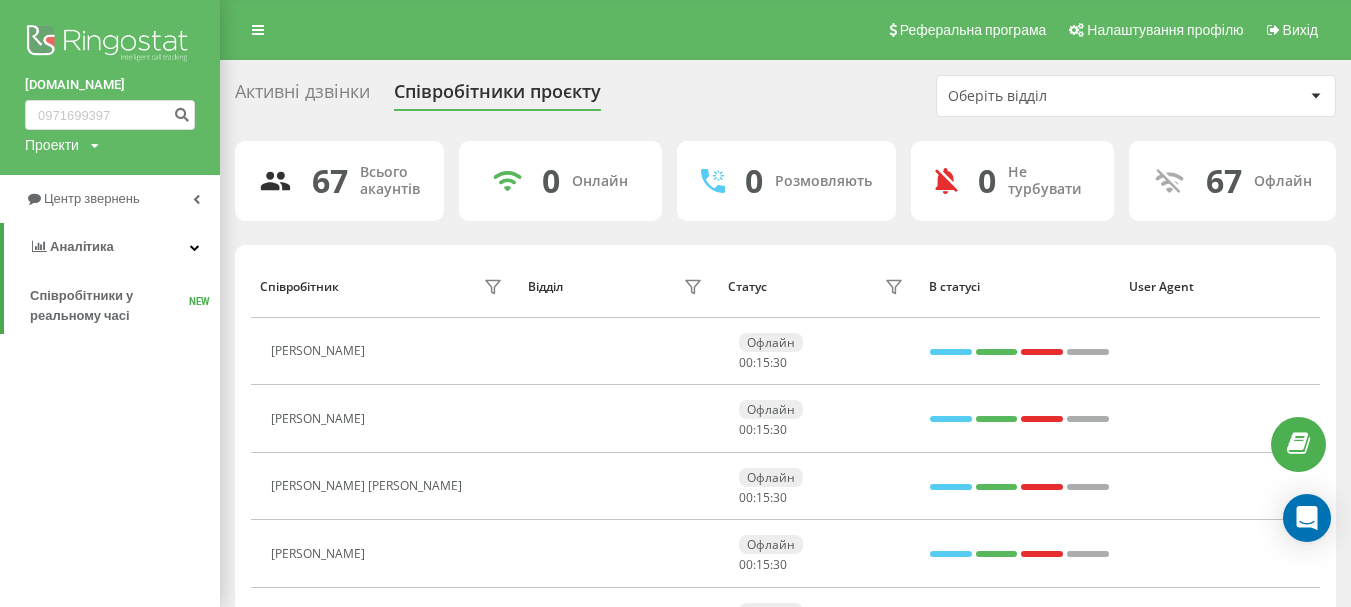 type on "0971699397" 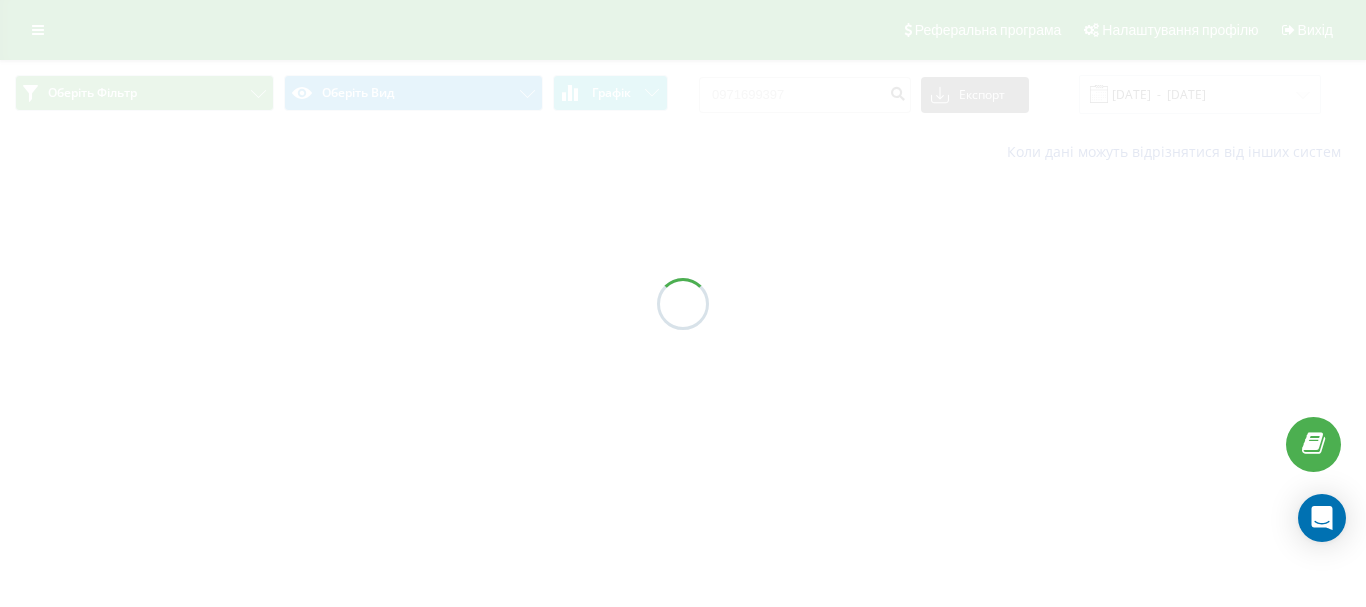 scroll, scrollTop: 0, scrollLeft: 0, axis: both 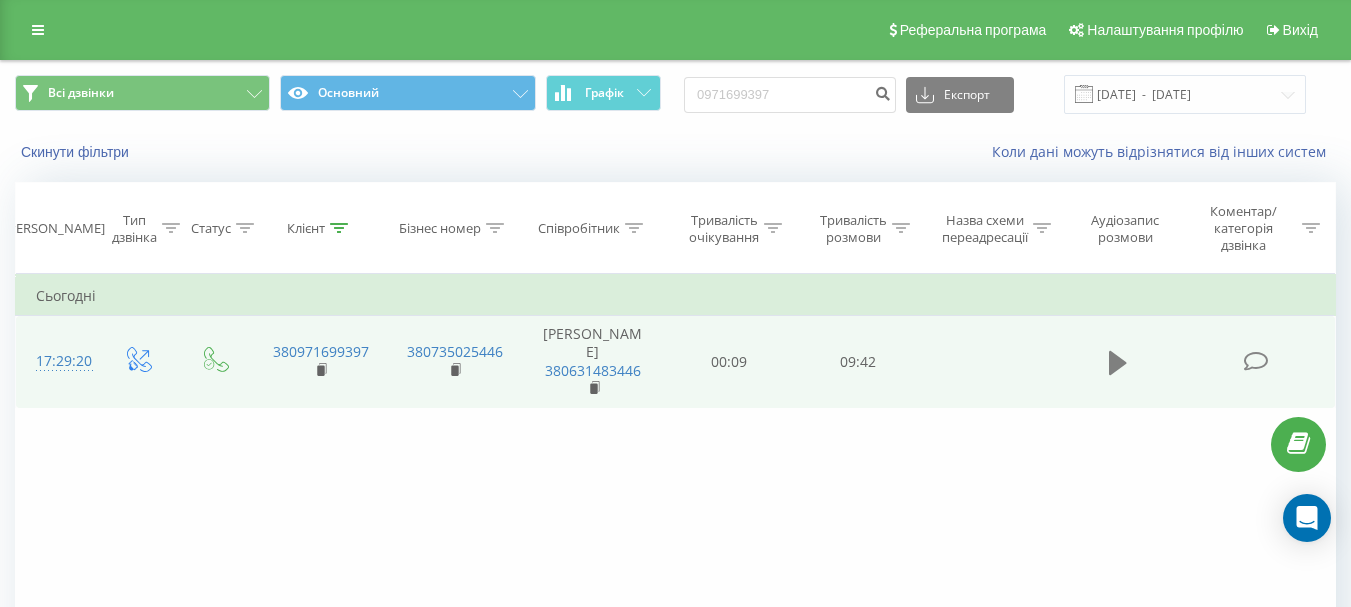 click 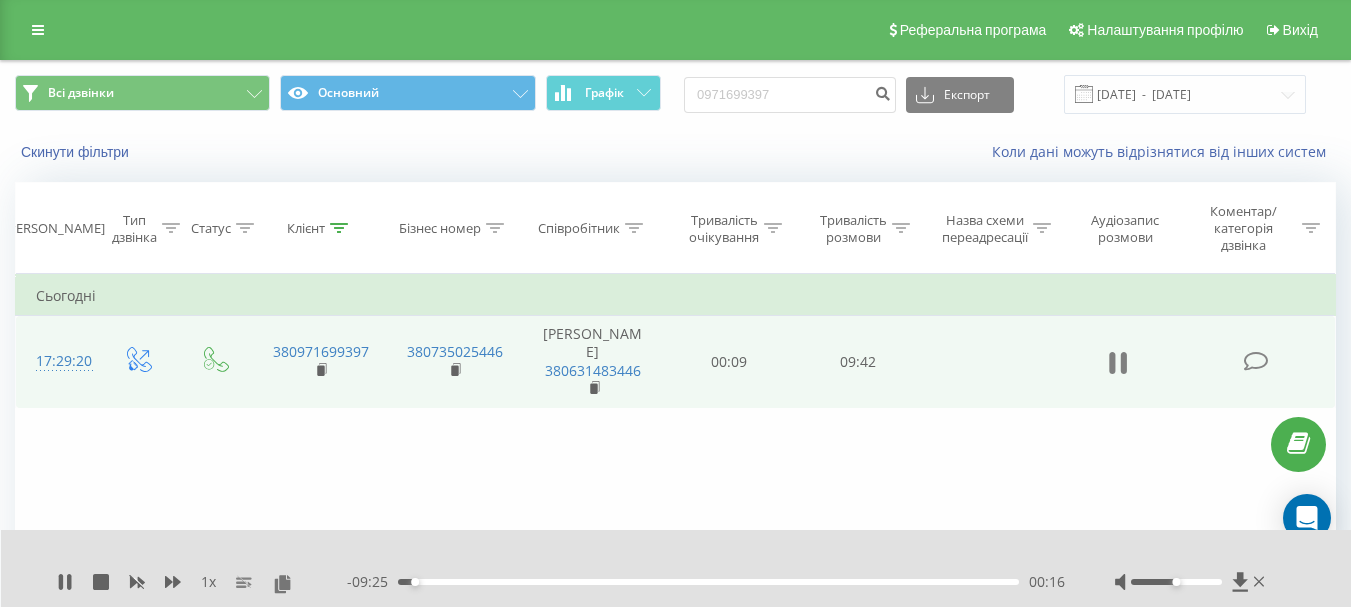 click 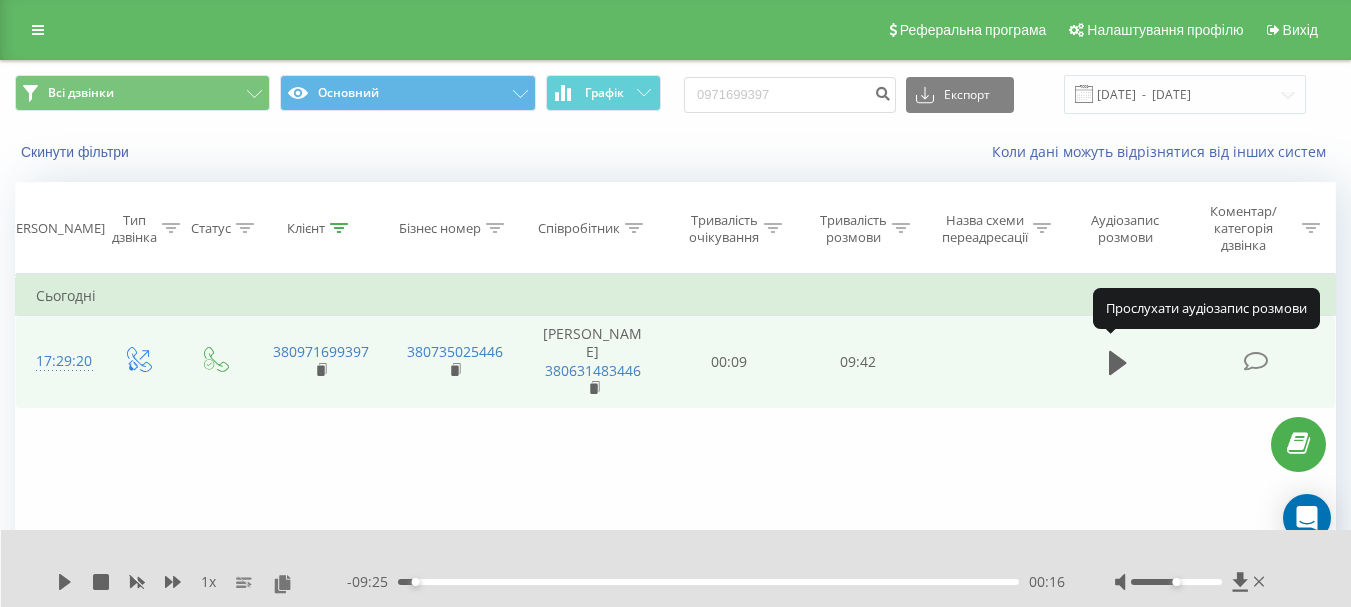click 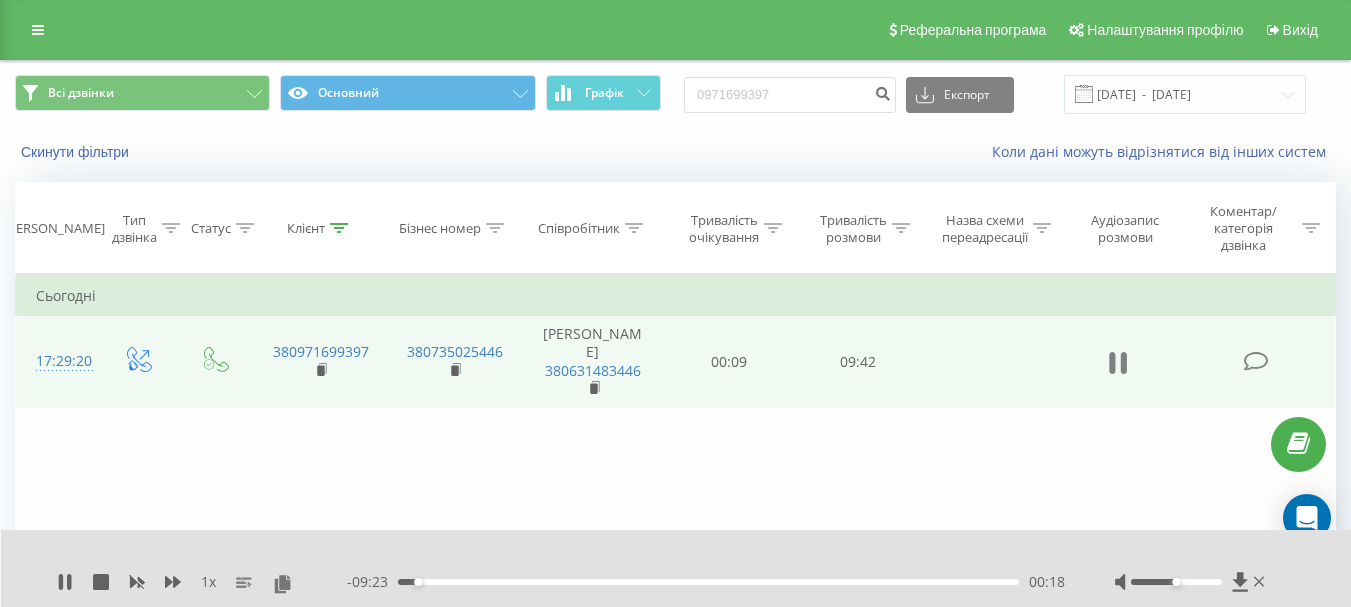 click 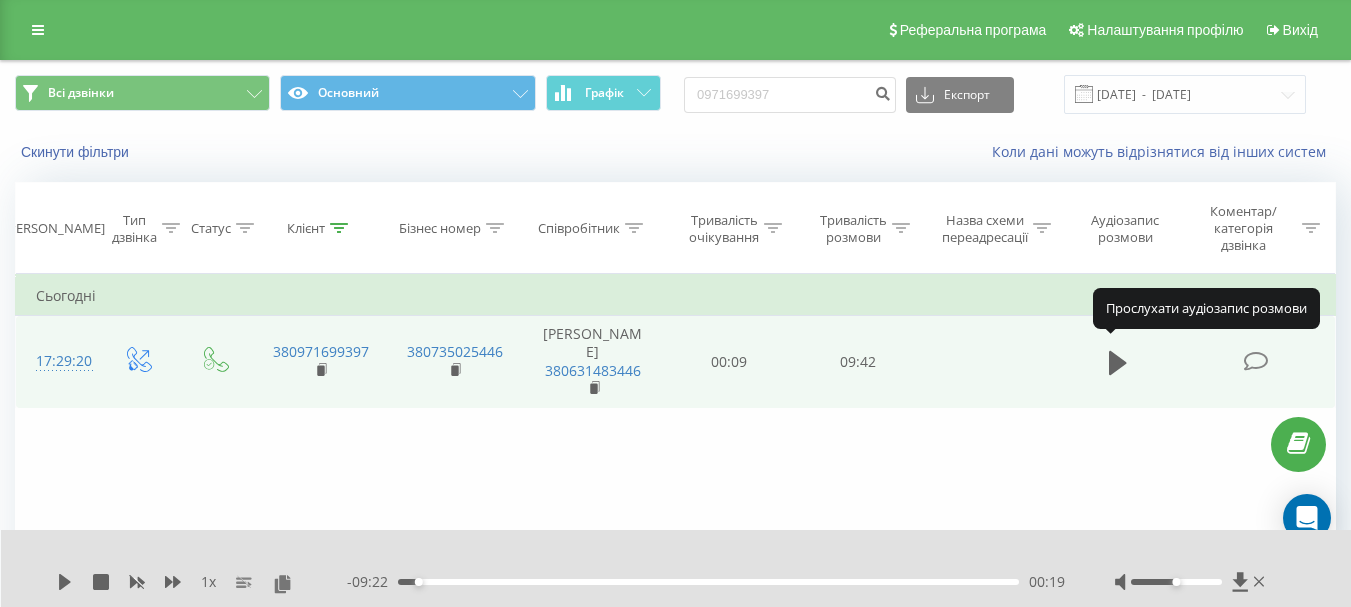 click 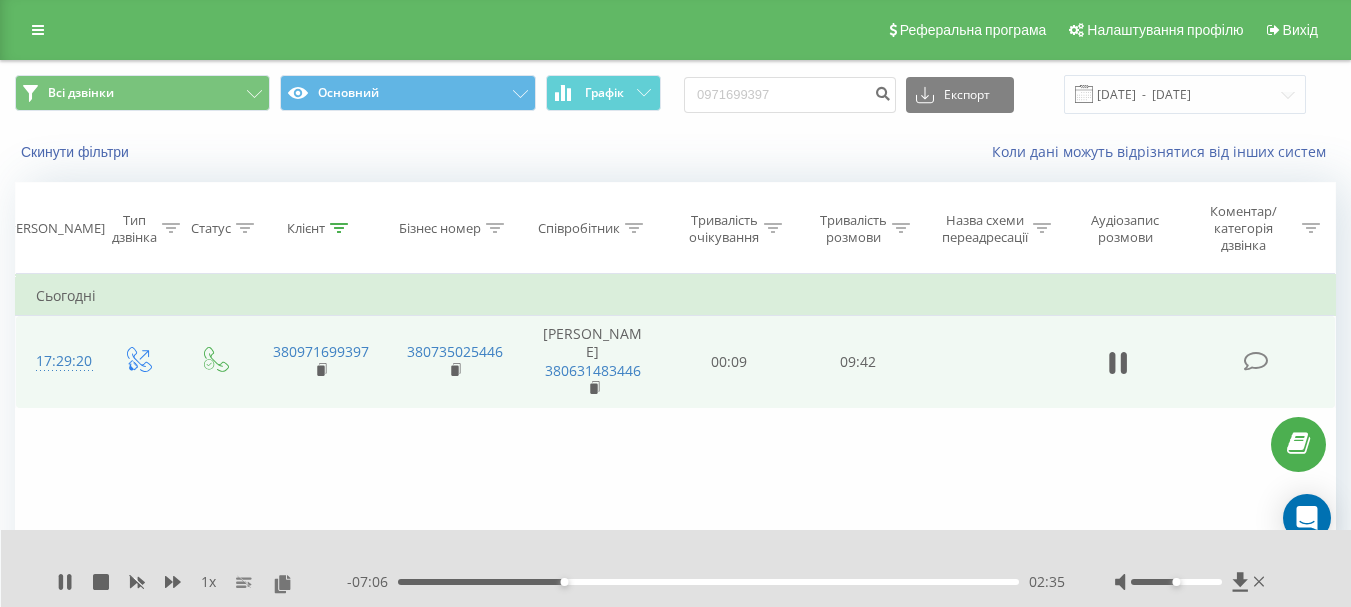 click 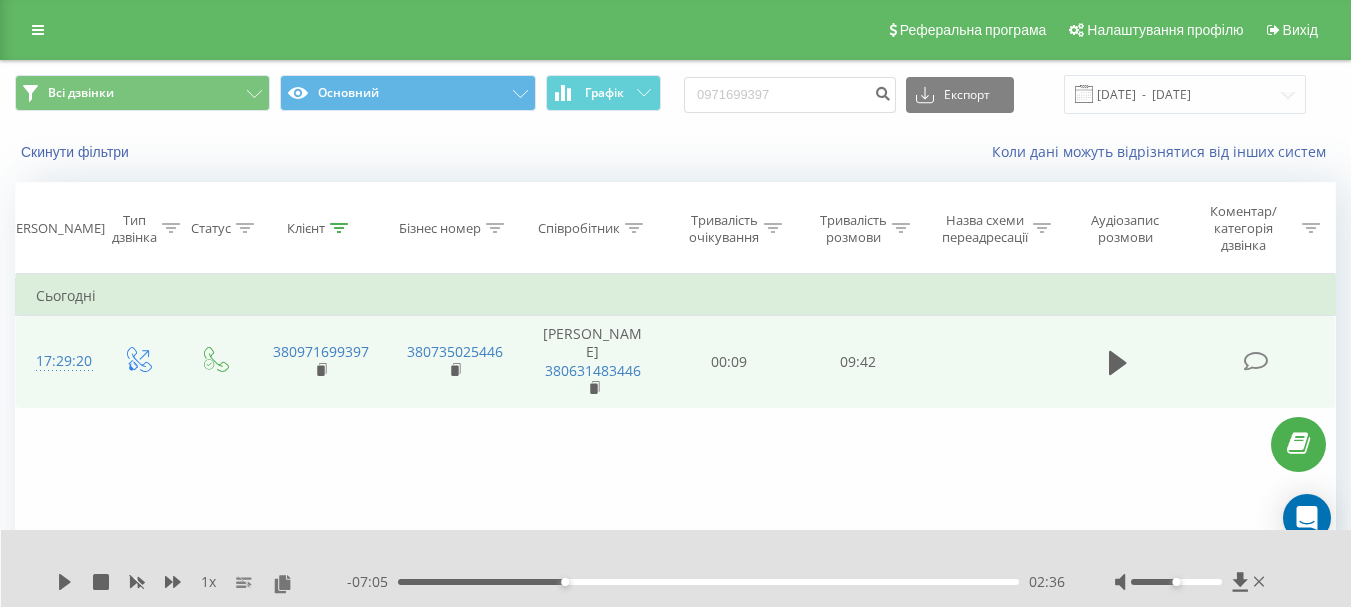 click on "Фільтрувати за умовою Дорівнює Введіть значення Скасувати OK Фільтрувати за умовою Дорівнює Введіть значення Скасувати OK Фільтрувати за умовою Містить Скасувати OK Фільтрувати за умовою Містить Скасувати OK Фільтрувати за умовою Містить Скасувати OK Фільтрувати за умовою Дорівнює Скасувати OK Фільтрувати за умовою Дорівнює Скасувати OK Фільтрувати за умовою Містить Скасувати OK Фільтрувати за умовою Дорівнює Введіть значення Скасувати OK Сьогодні  17:29:20         380971699397 380735025446 Краузе Люсія 380631483446 00:09 09:42" at bounding box center [675, 499] 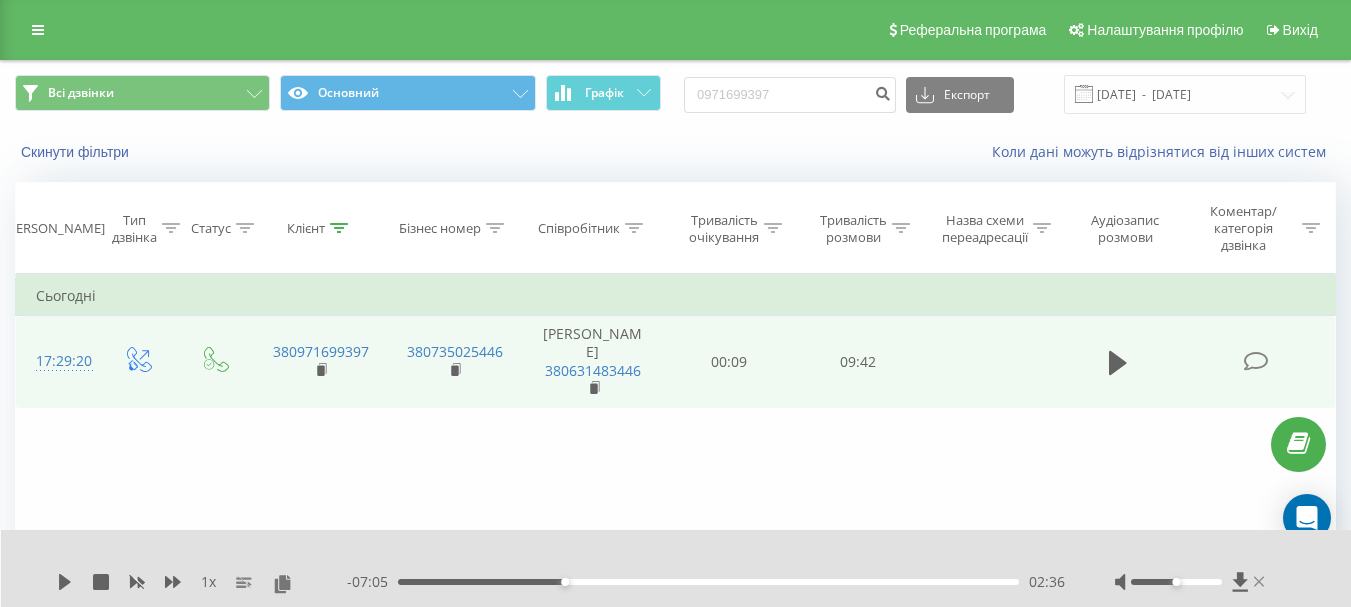 click 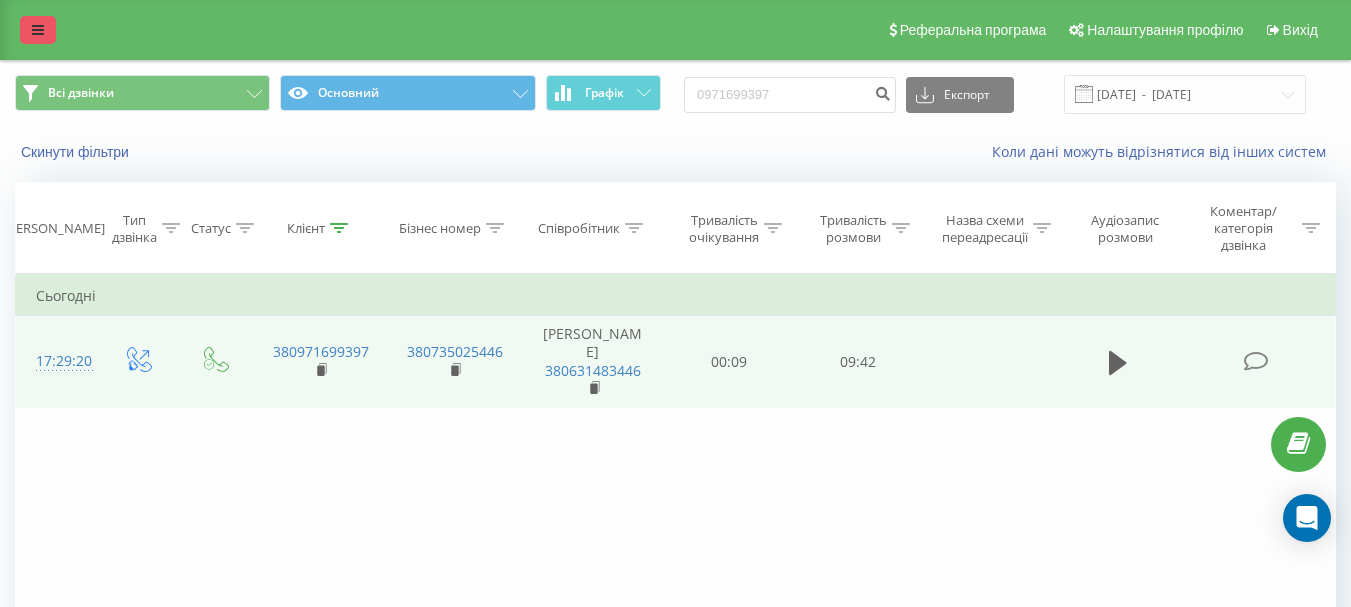 click at bounding box center (38, 30) 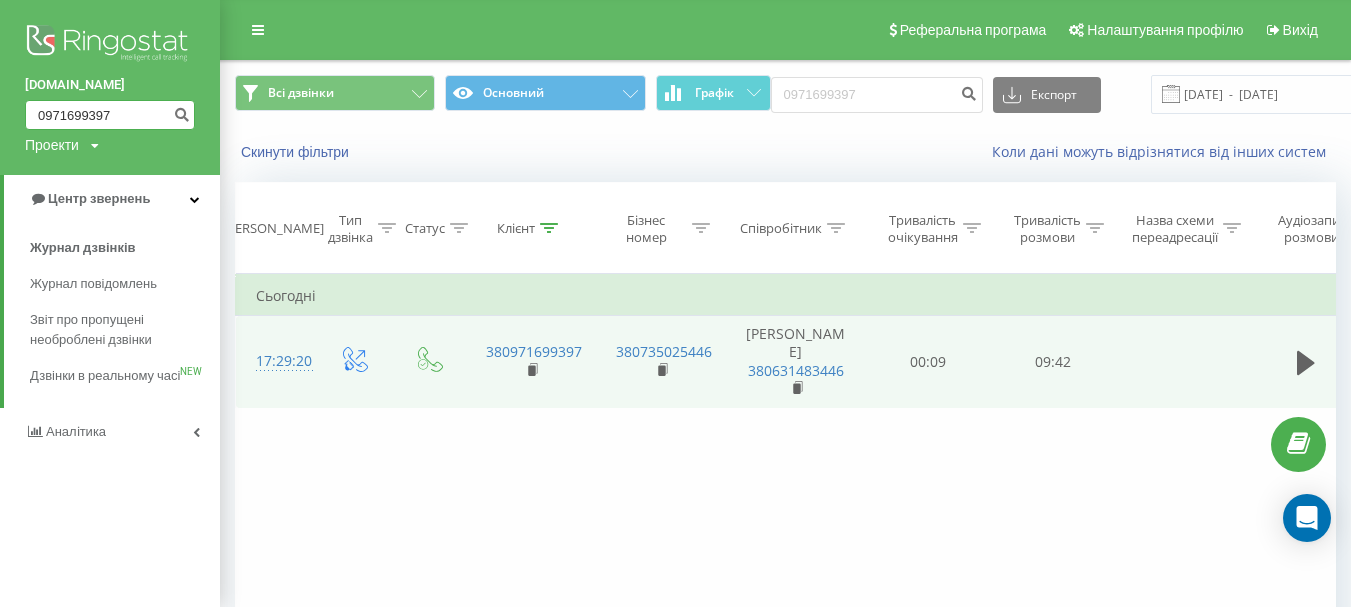 drag, startPoint x: 130, startPoint y: 119, endPoint x: 0, endPoint y: 100, distance: 131.38112 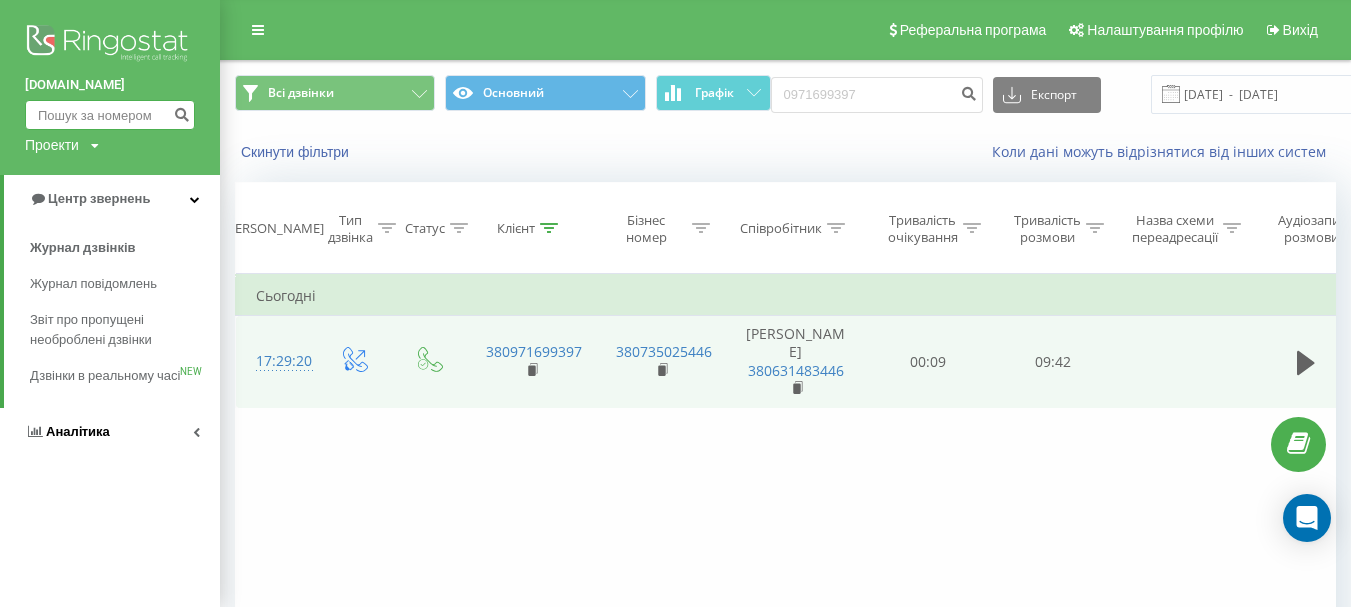 type 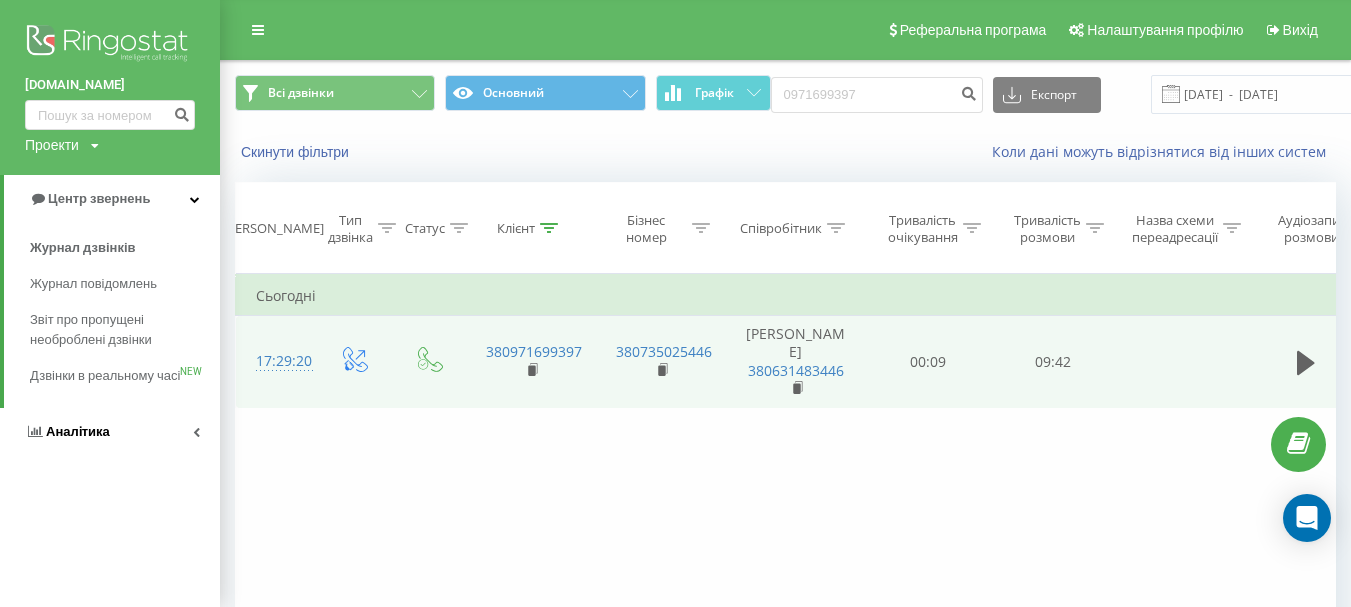 click on "Аналiтика" at bounding box center [78, 431] 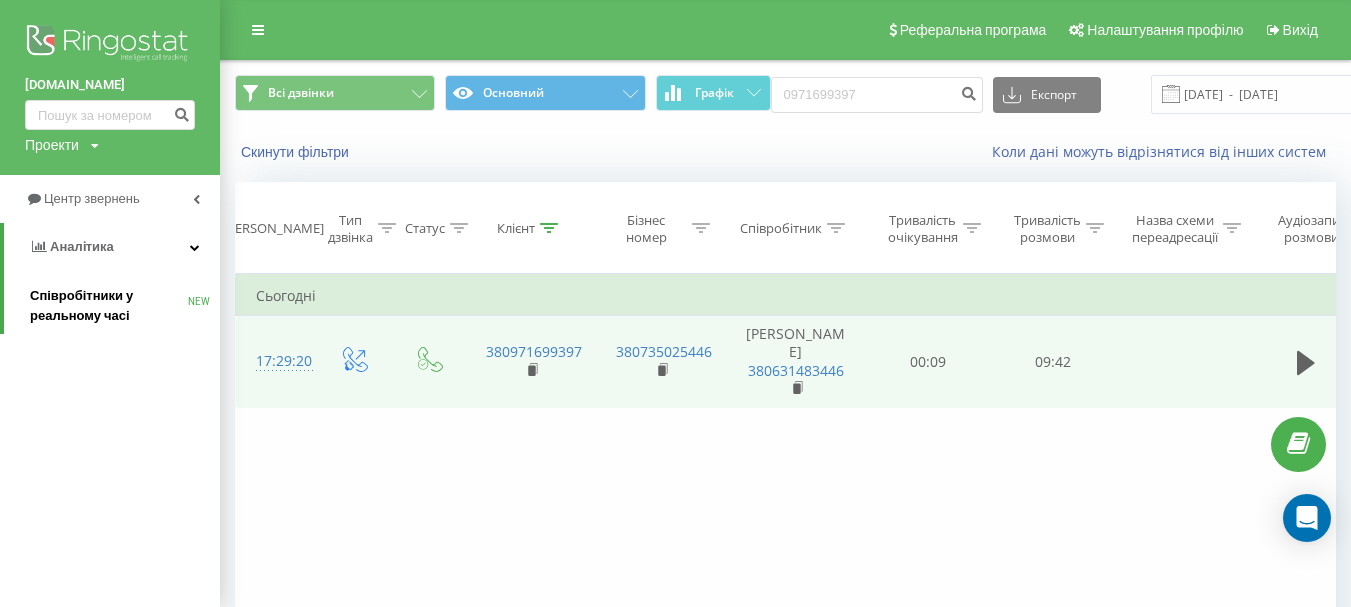 click on "Співробітники у реальному часі" at bounding box center (109, 306) 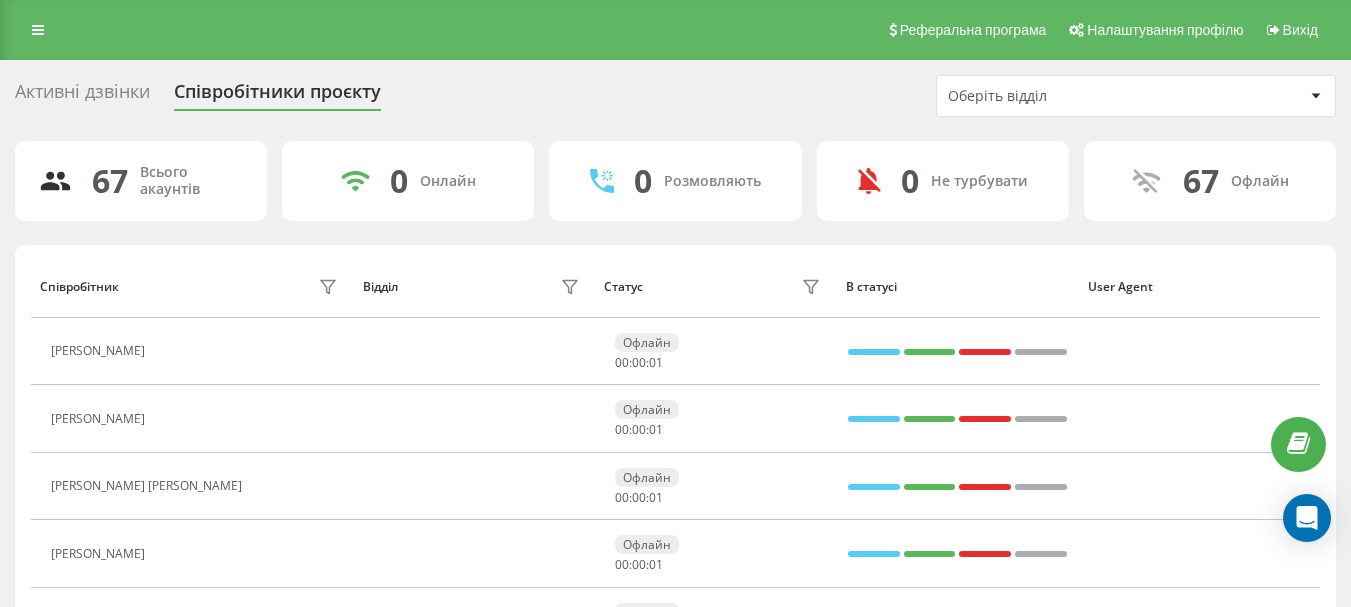 scroll, scrollTop: 0, scrollLeft: 0, axis: both 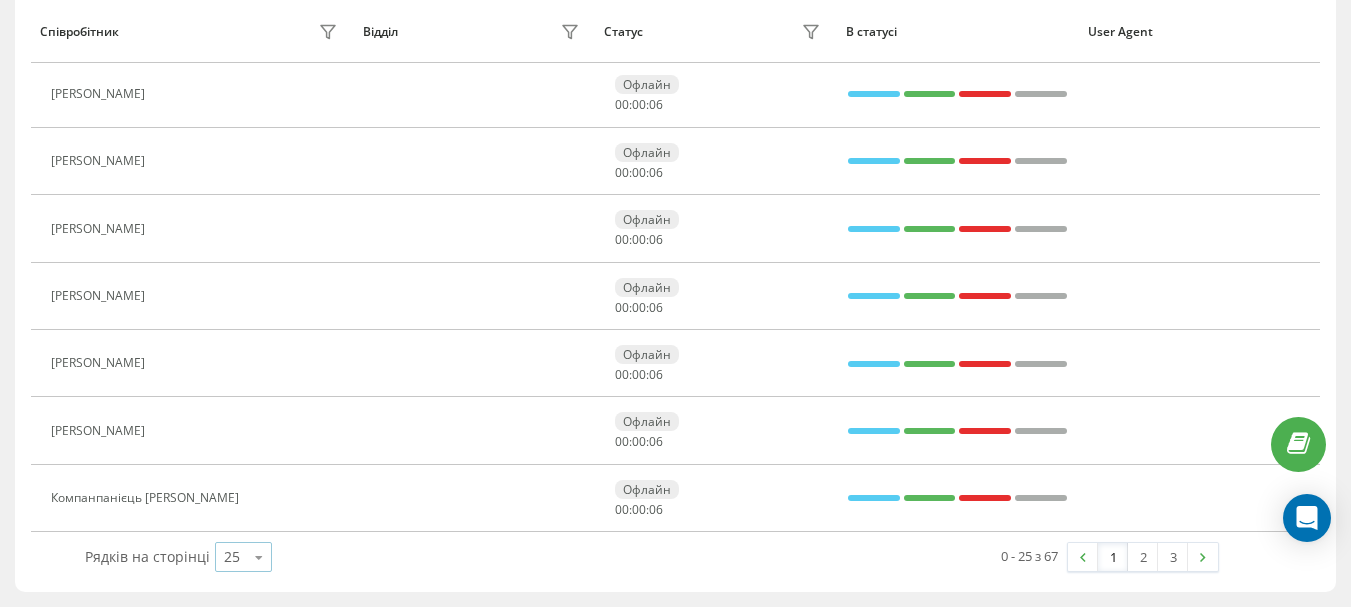 click at bounding box center [259, 557] 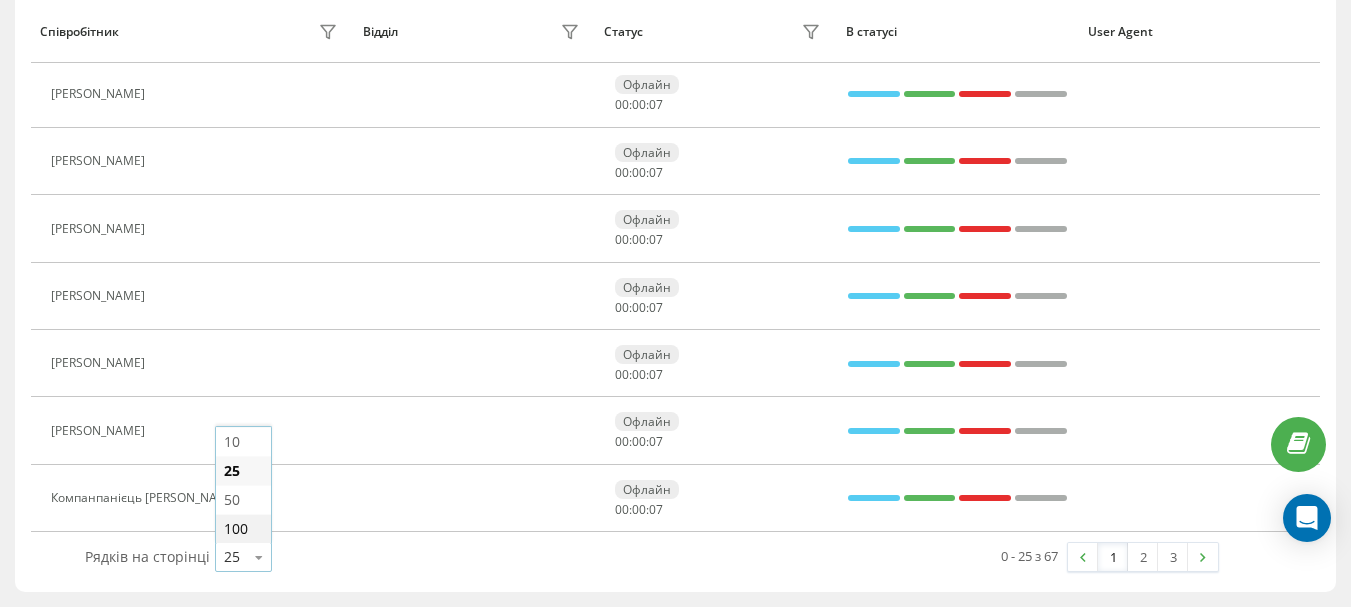 click on "100" at bounding box center (243, 528) 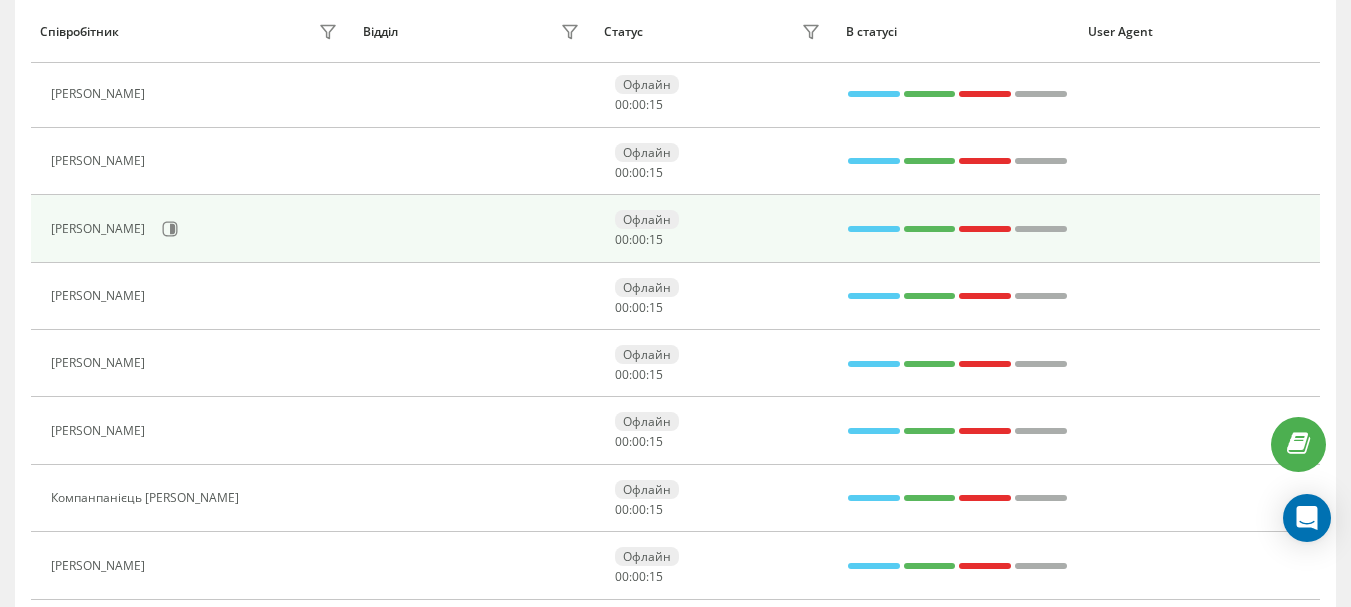 click at bounding box center [474, 228] 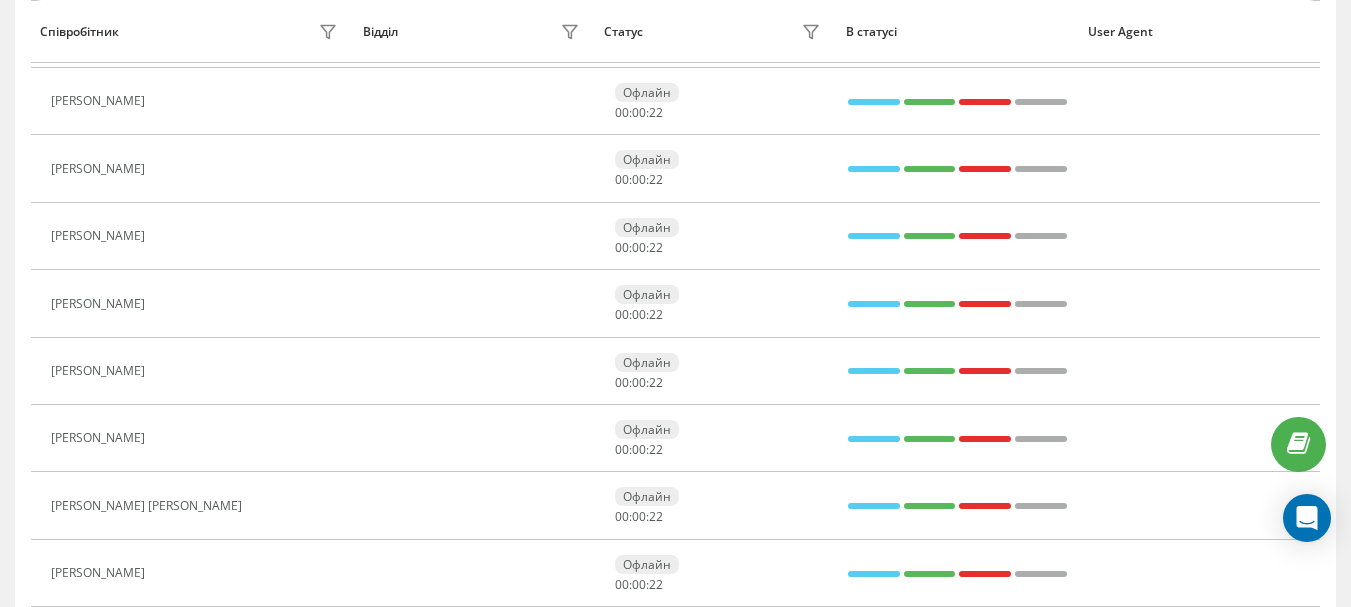 scroll, scrollTop: 3351, scrollLeft: 0, axis: vertical 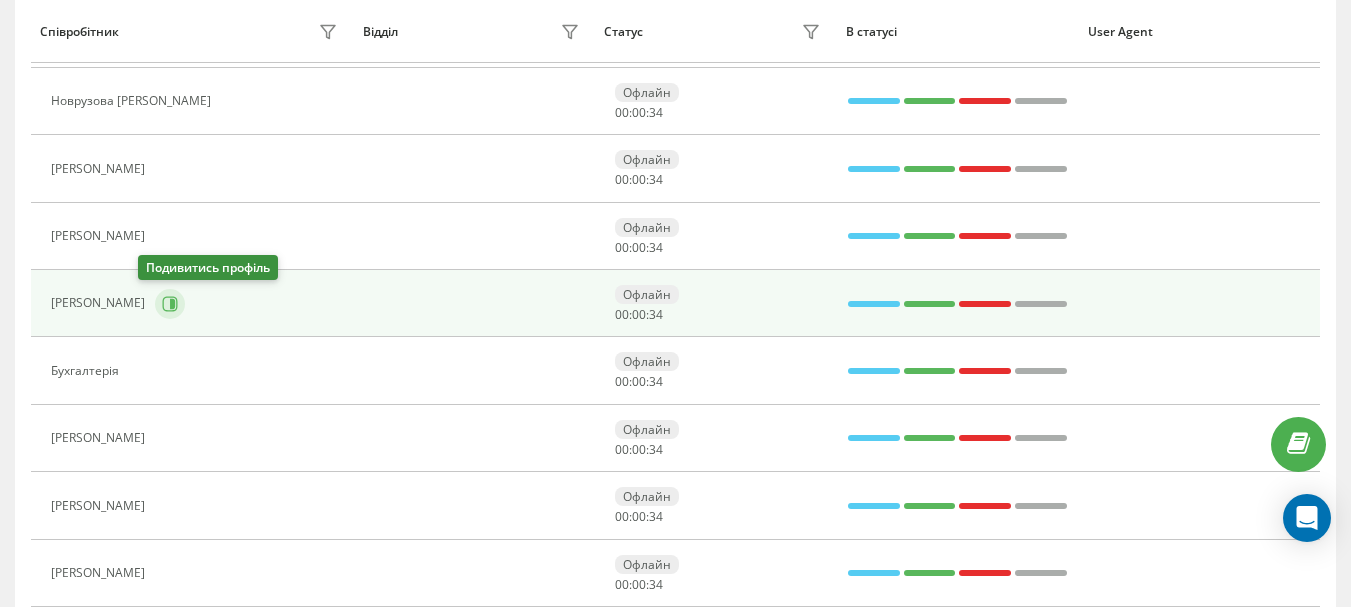 click 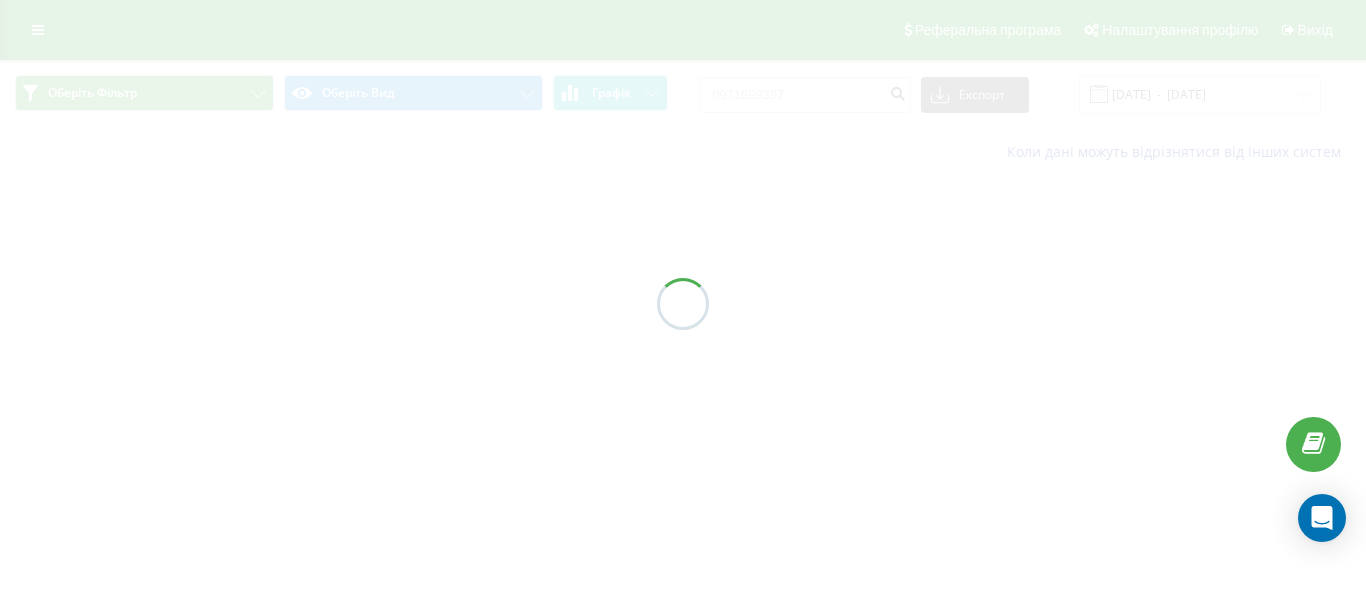 scroll, scrollTop: 0, scrollLeft: 0, axis: both 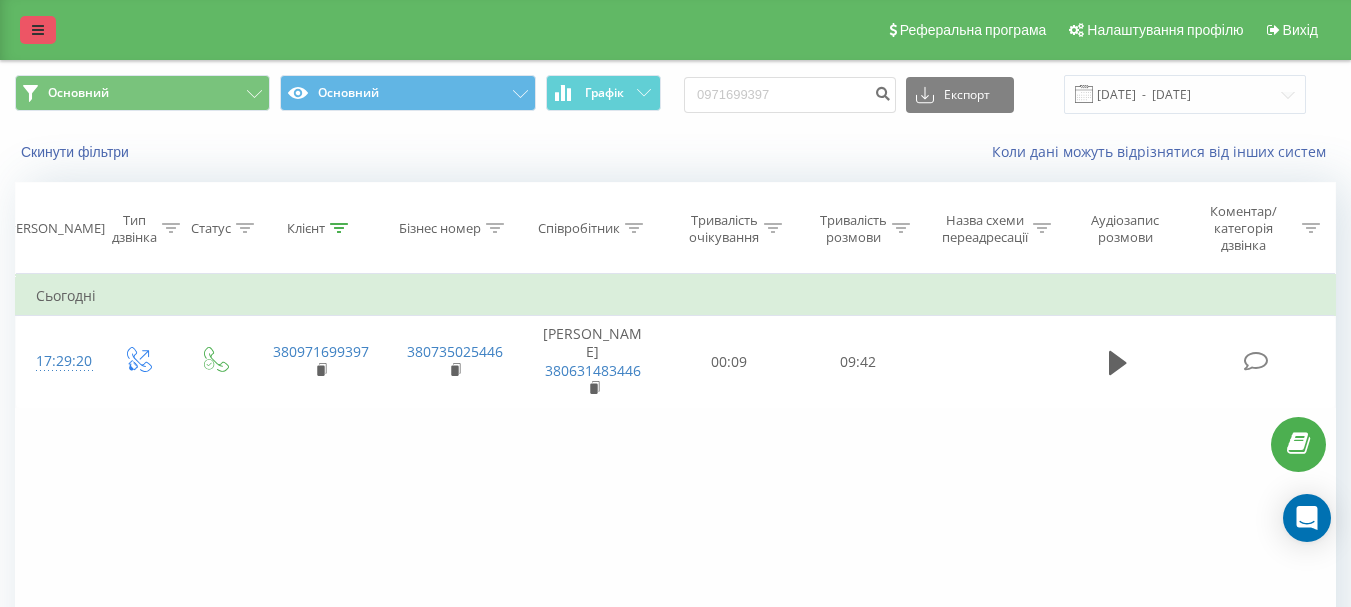 click at bounding box center [38, 30] 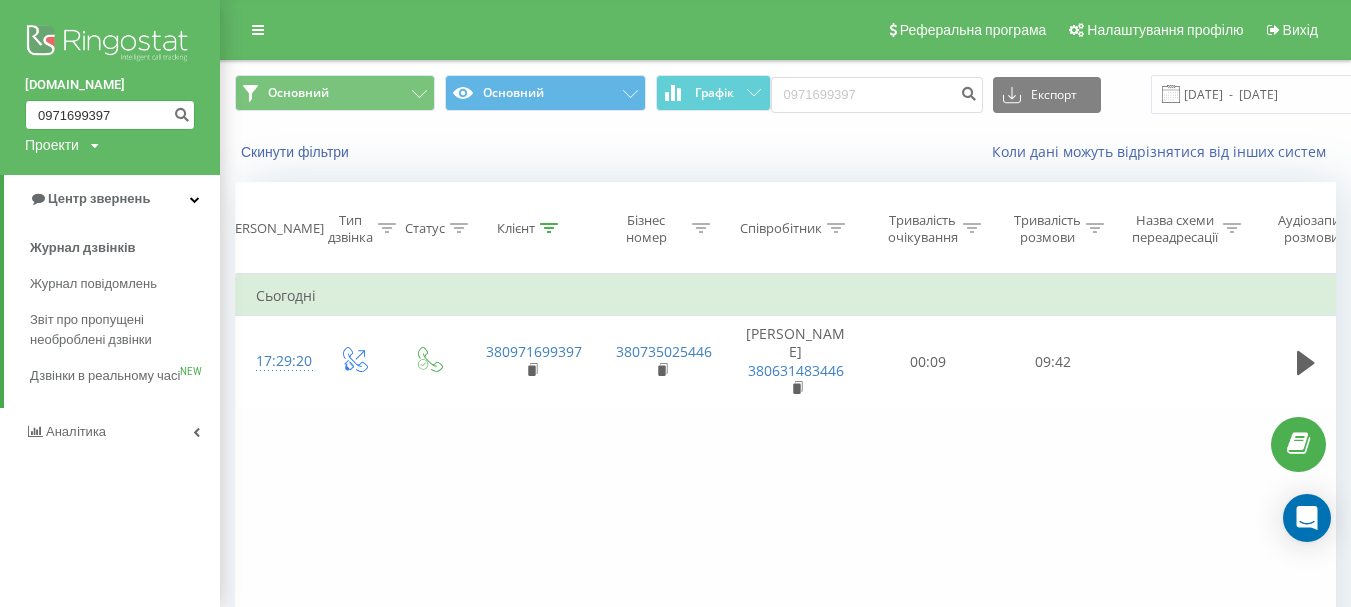 drag, startPoint x: 123, startPoint y: 116, endPoint x: 0, endPoint y: 71, distance: 130.97328 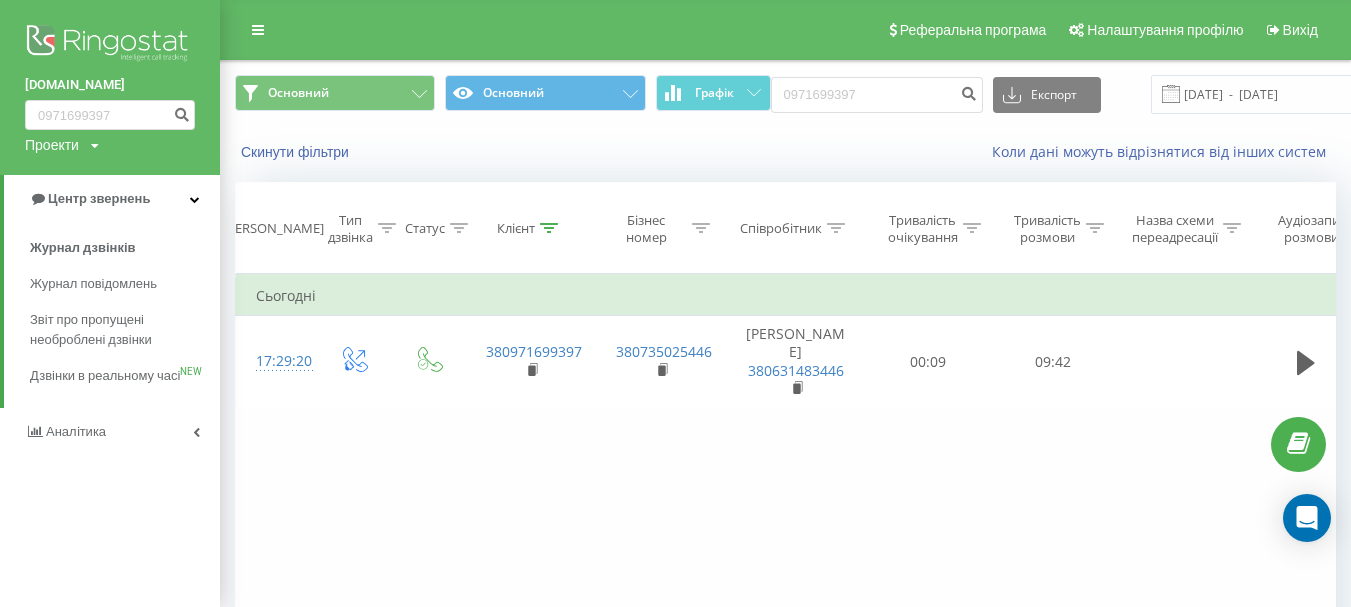 click on "Фільтрувати за умовою Дорівнює Введіть значення Скасувати OK Фільтрувати за умовою Дорівнює Введіть значення Скасувати OK Фільтрувати за умовою Містить Скасувати OK Фільтрувати за умовою Містить Скасувати OK Фільтрувати за умовою Містить Скасувати OK Фільтрувати за умовою Дорівнює Скасувати OK Фільтрувати за умовою Дорівнює Скасувати OK Фільтрувати за умовою Містить Скасувати OK Фільтрувати за умовою Дорівнює Введіть значення Скасувати OK Сьогодні  17:29:20         380971699397 380735025446 Краузе Люсія 380631483446 00:09 09:42" at bounding box center (785, 499) 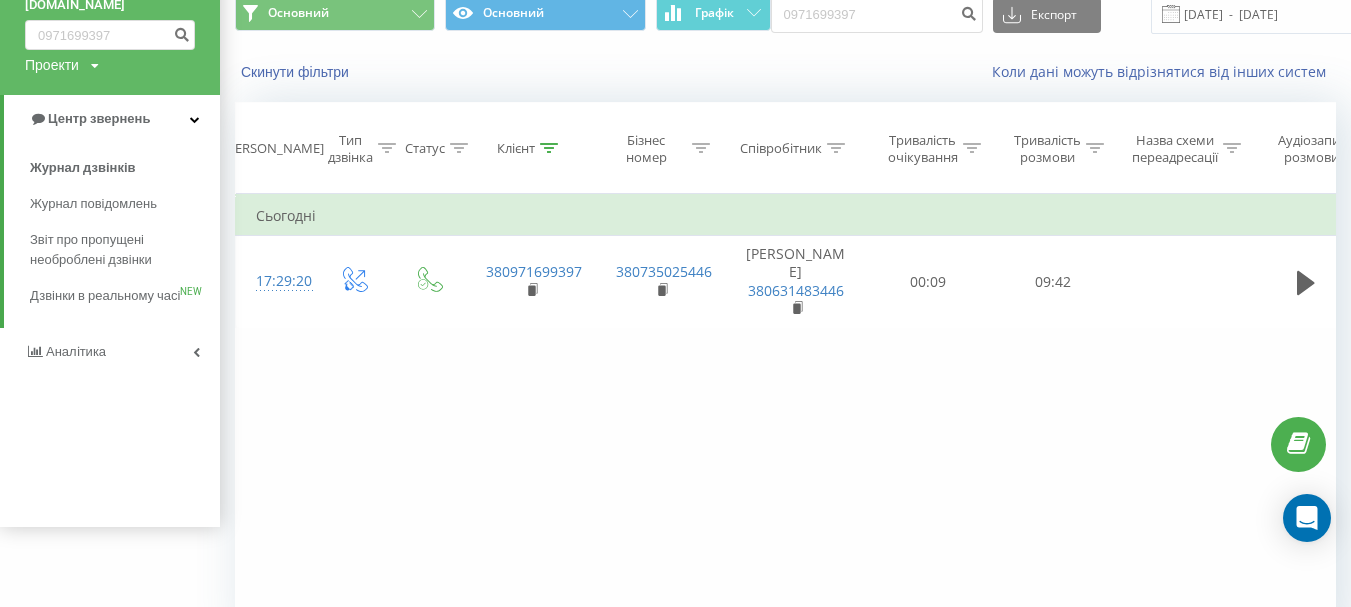 scroll, scrollTop: 0, scrollLeft: 0, axis: both 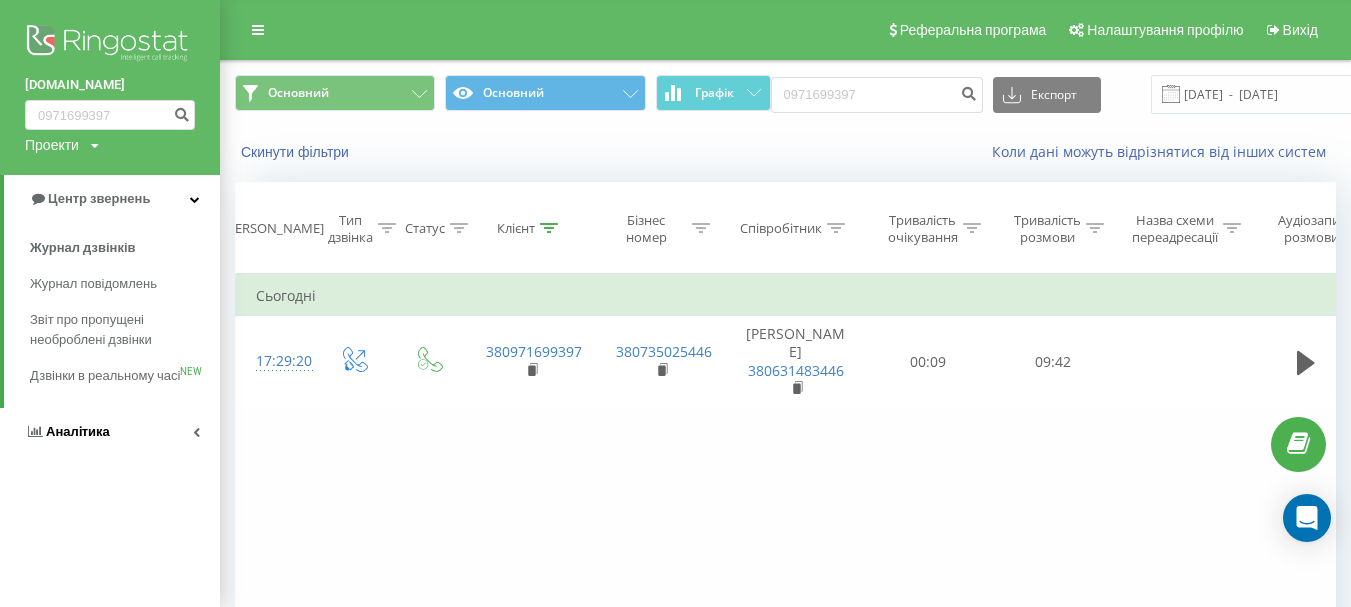 click on "Аналiтика" at bounding box center (78, 431) 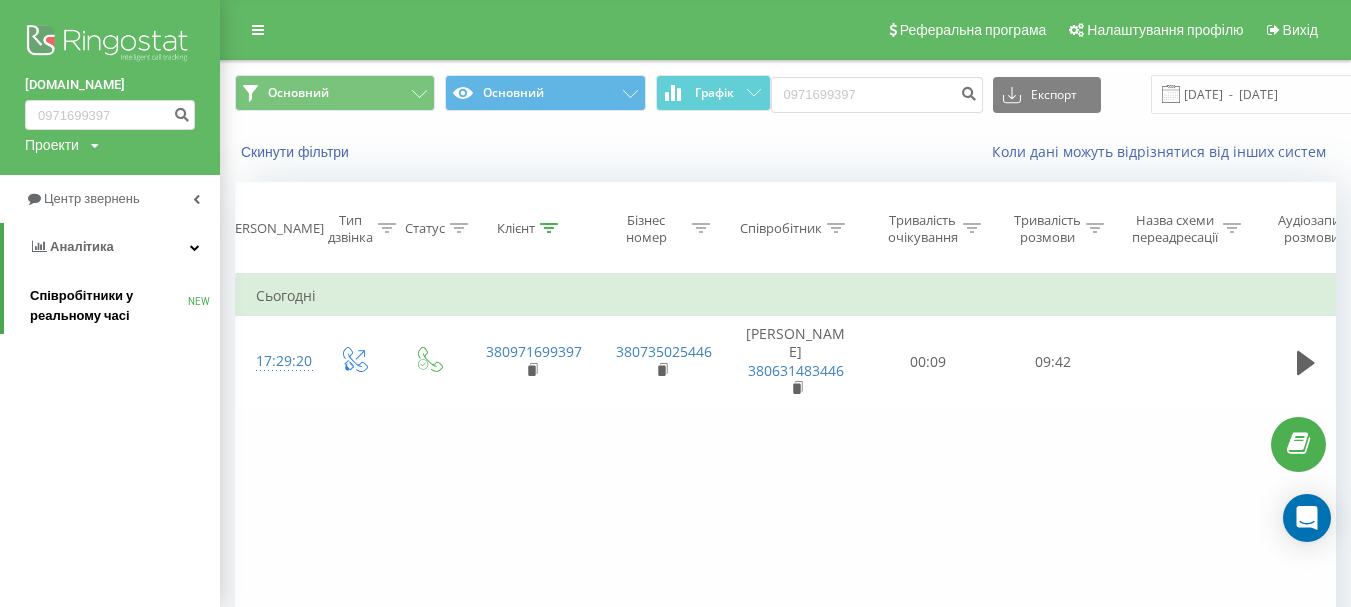 click on "Співробітники у реальному часі" at bounding box center [109, 306] 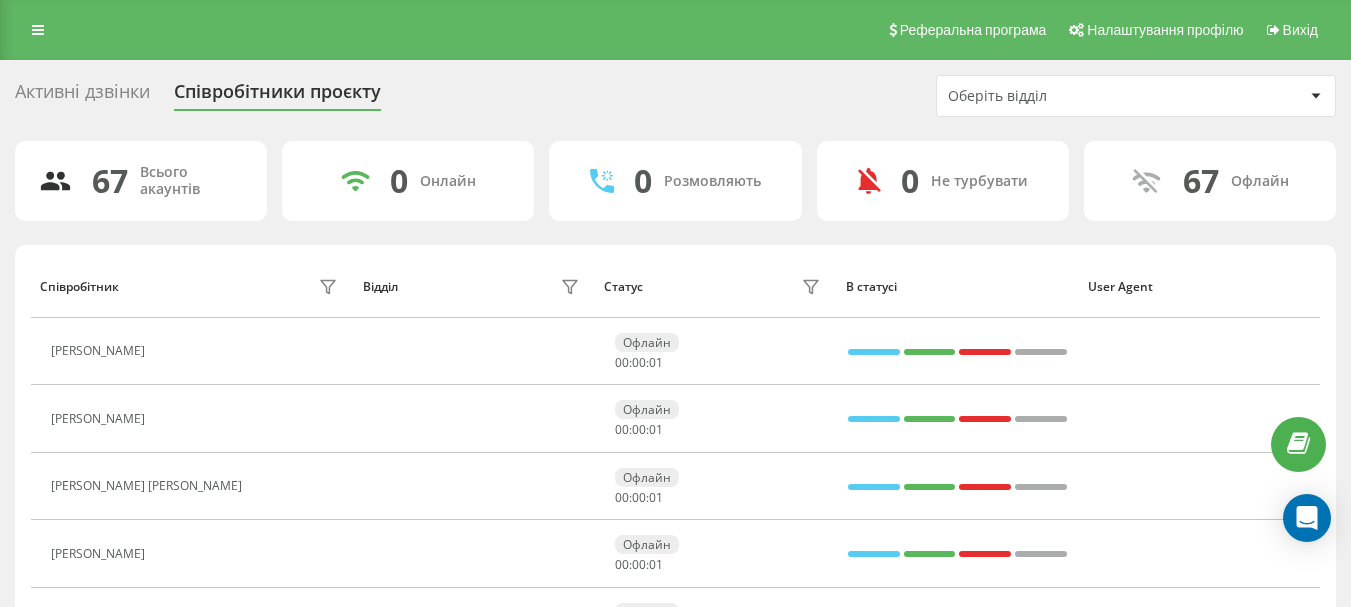 scroll, scrollTop: 0, scrollLeft: 0, axis: both 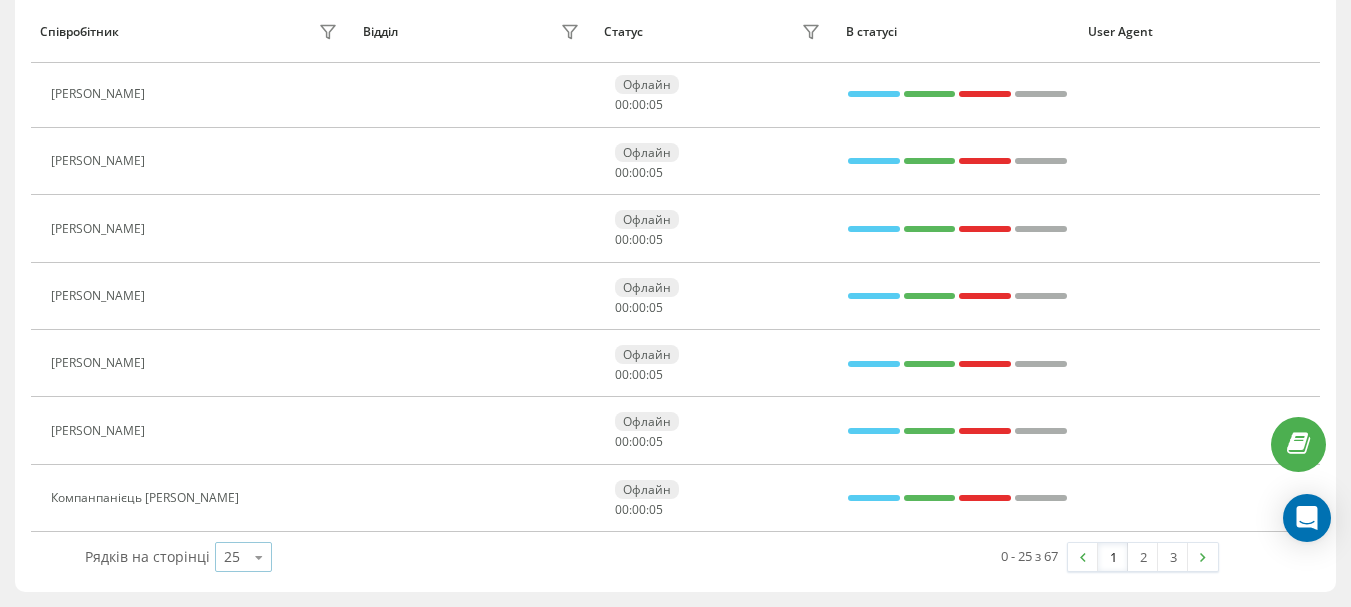 click at bounding box center [259, 557] 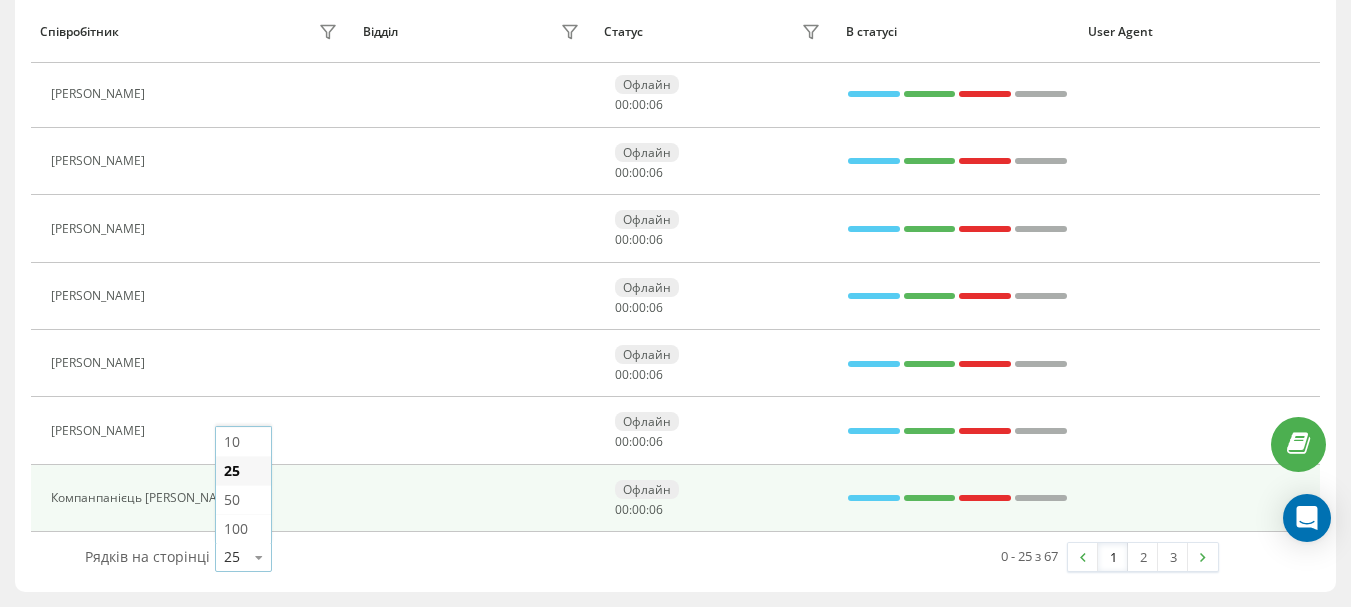 click on "100" at bounding box center [243, 528] 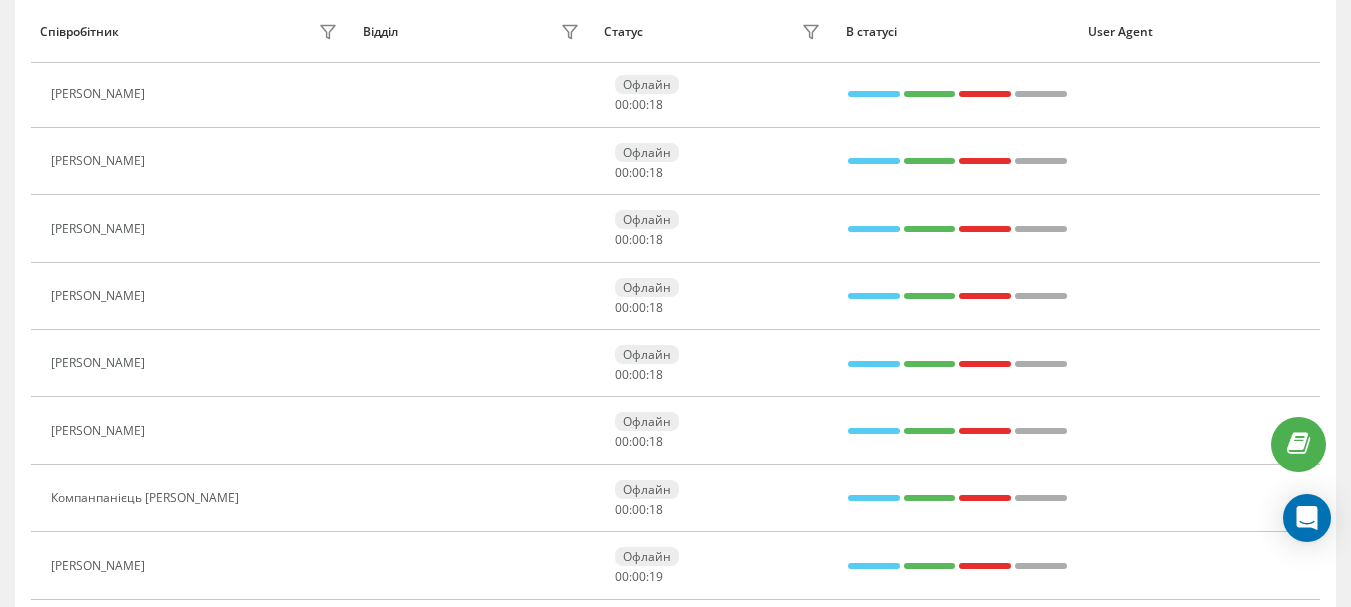 scroll, scrollTop: 3351, scrollLeft: 0, axis: vertical 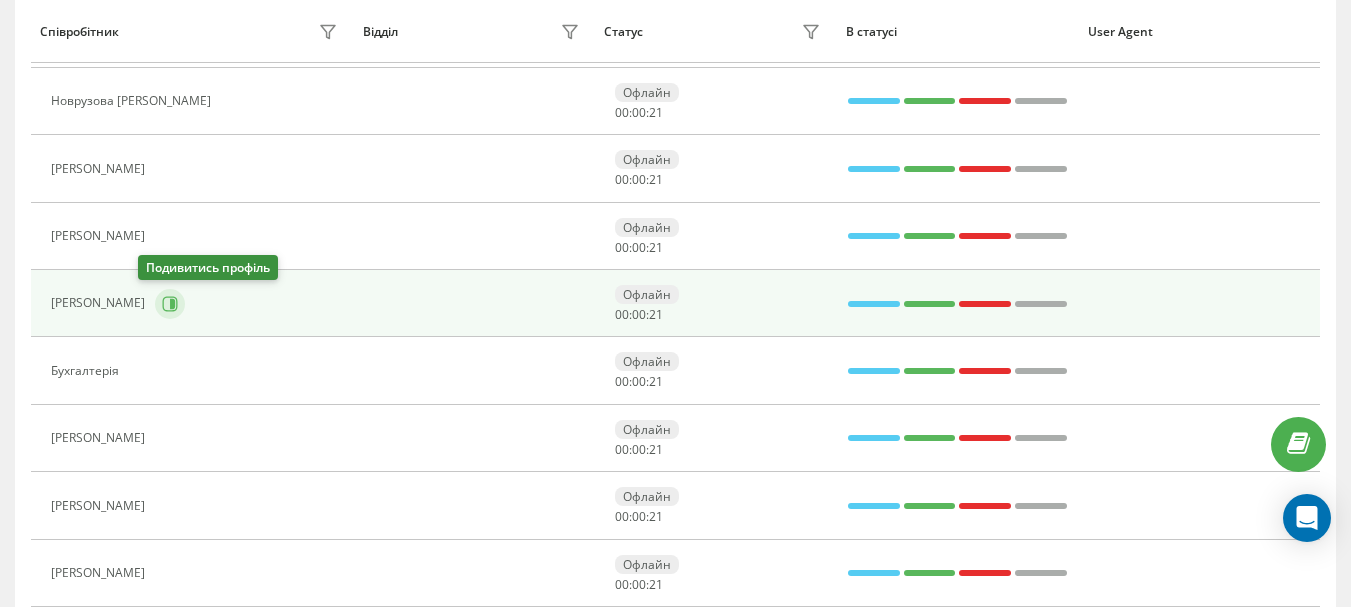 click 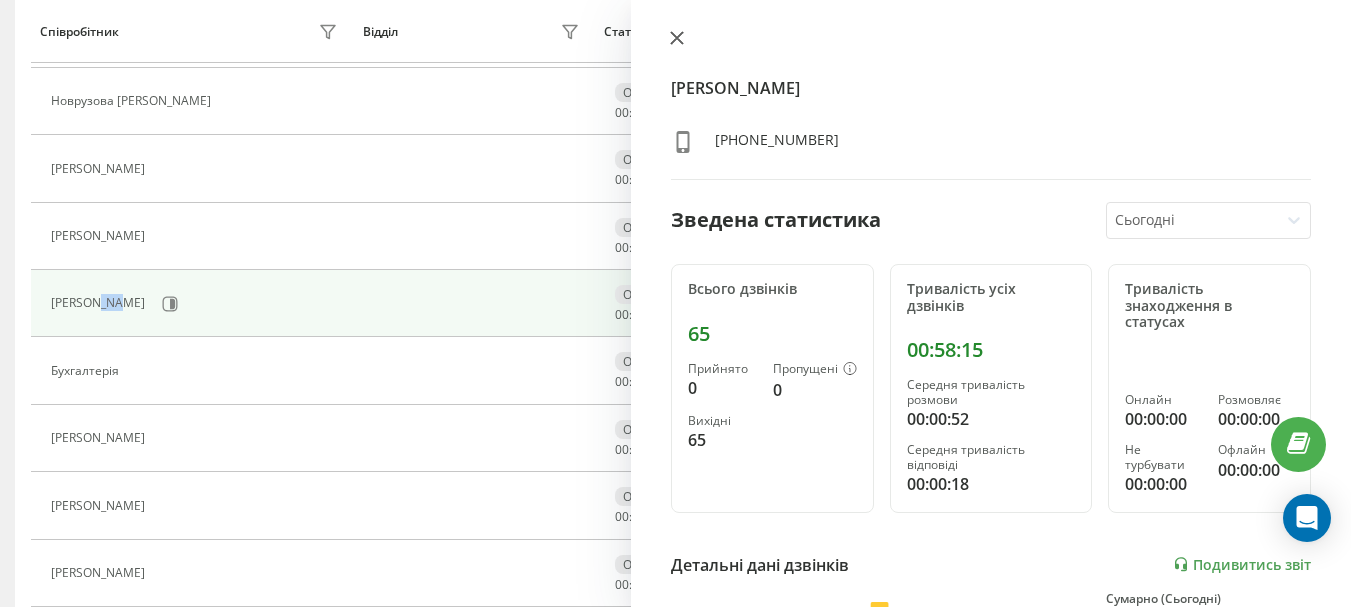 click 